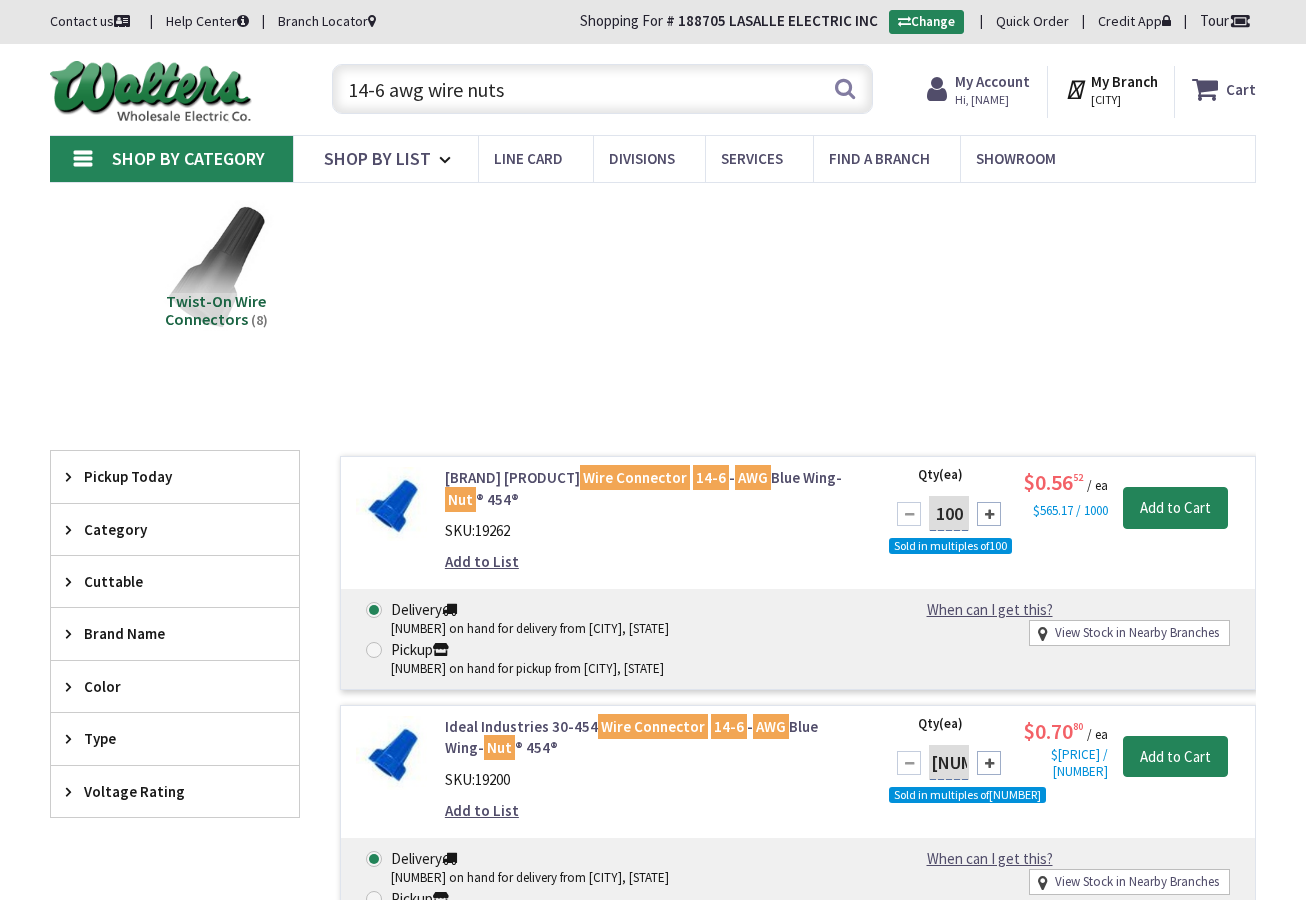 scroll, scrollTop: 0, scrollLeft: 0, axis: both 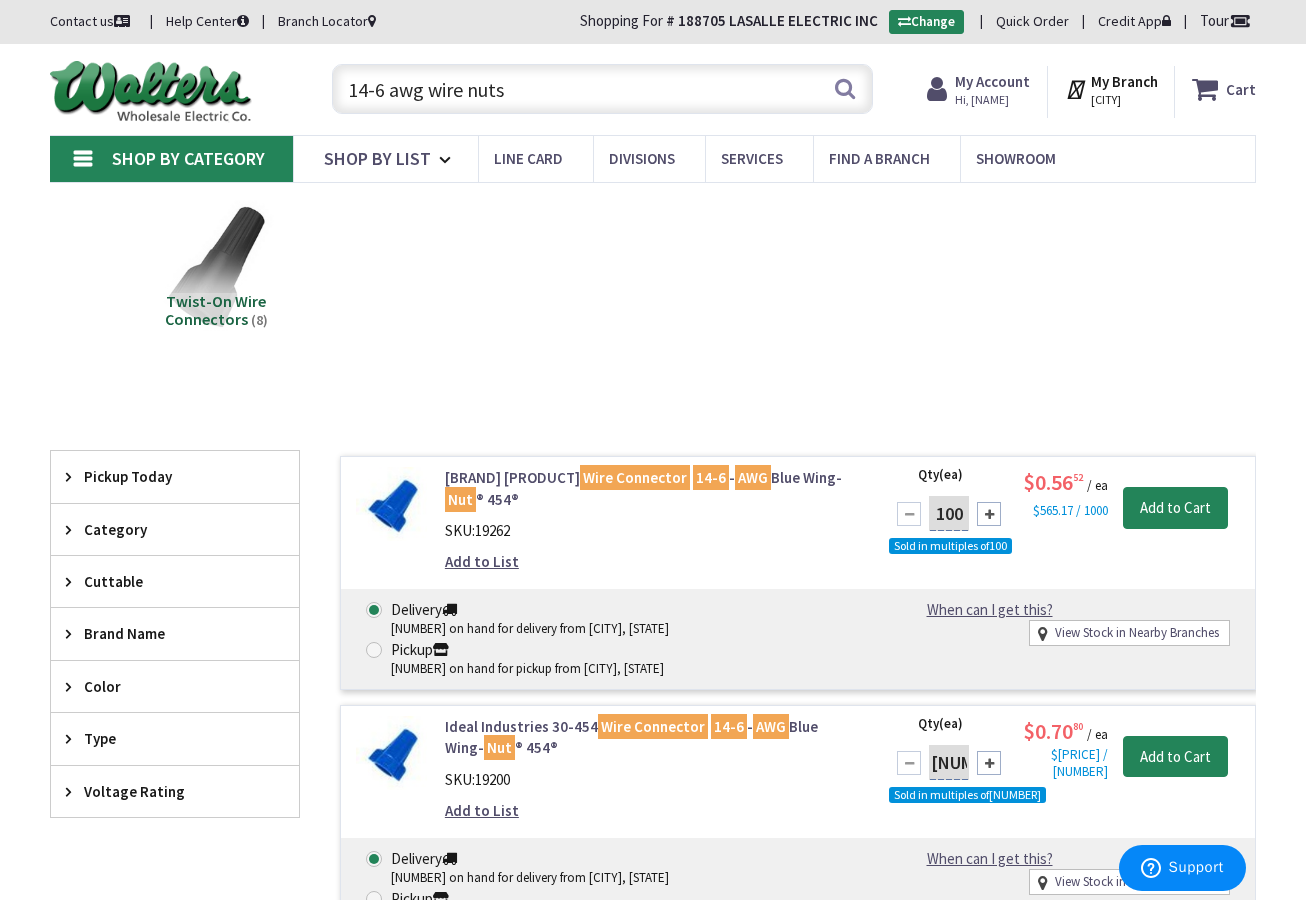 click on "14-6 awg wire nuts" at bounding box center [602, 89] 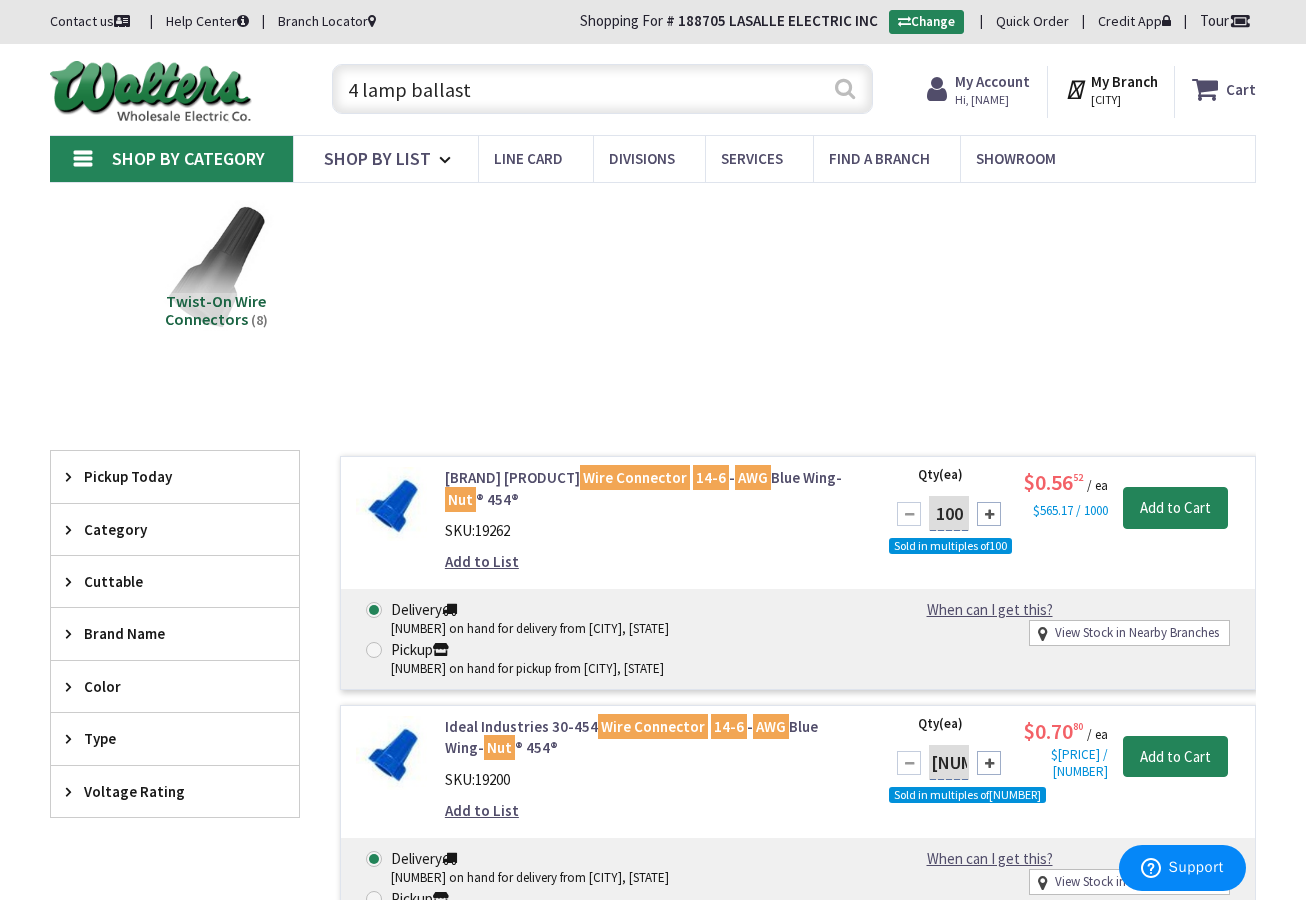 type on "4 lamp ballast" 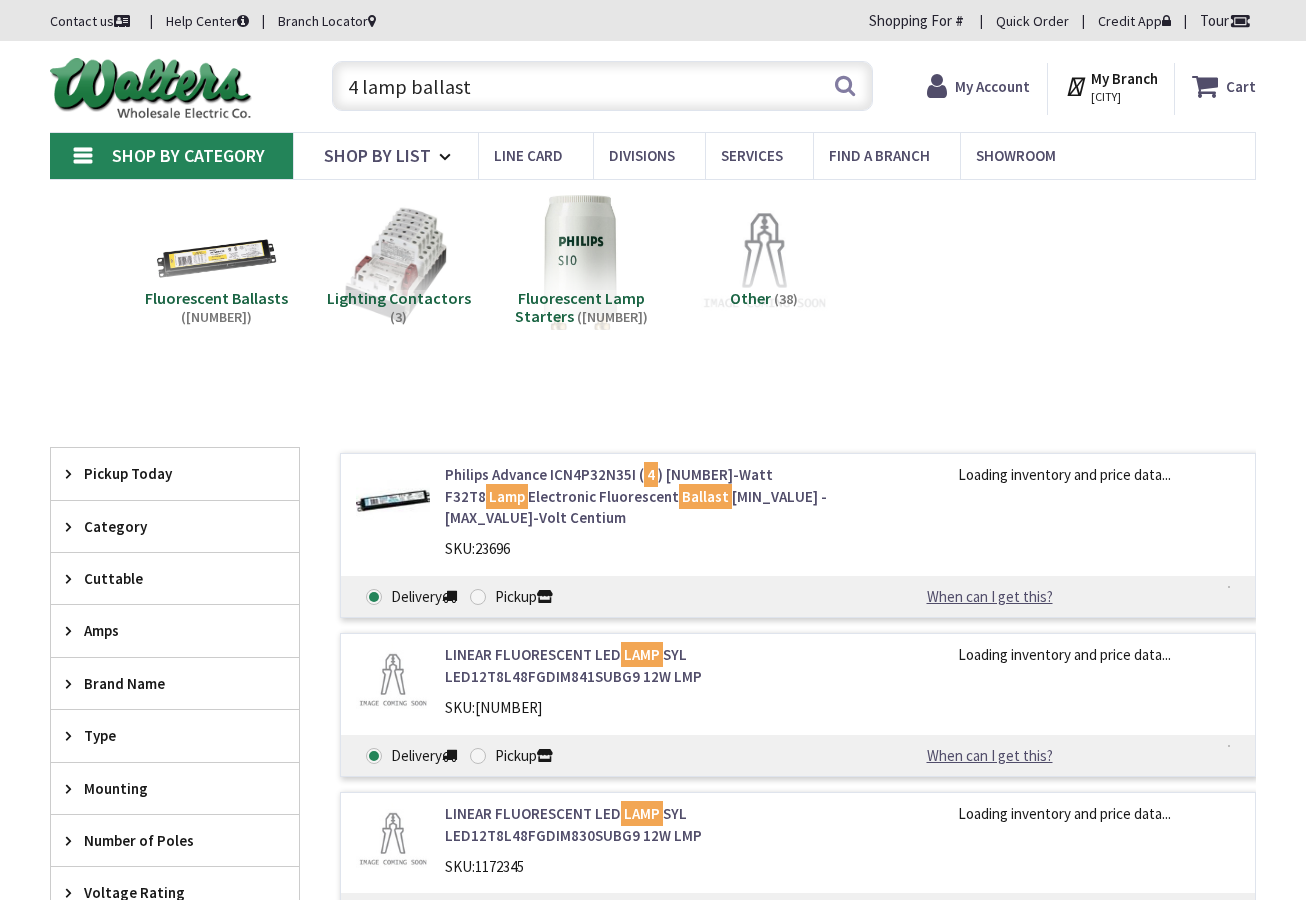 scroll, scrollTop: 0, scrollLeft: 0, axis: both 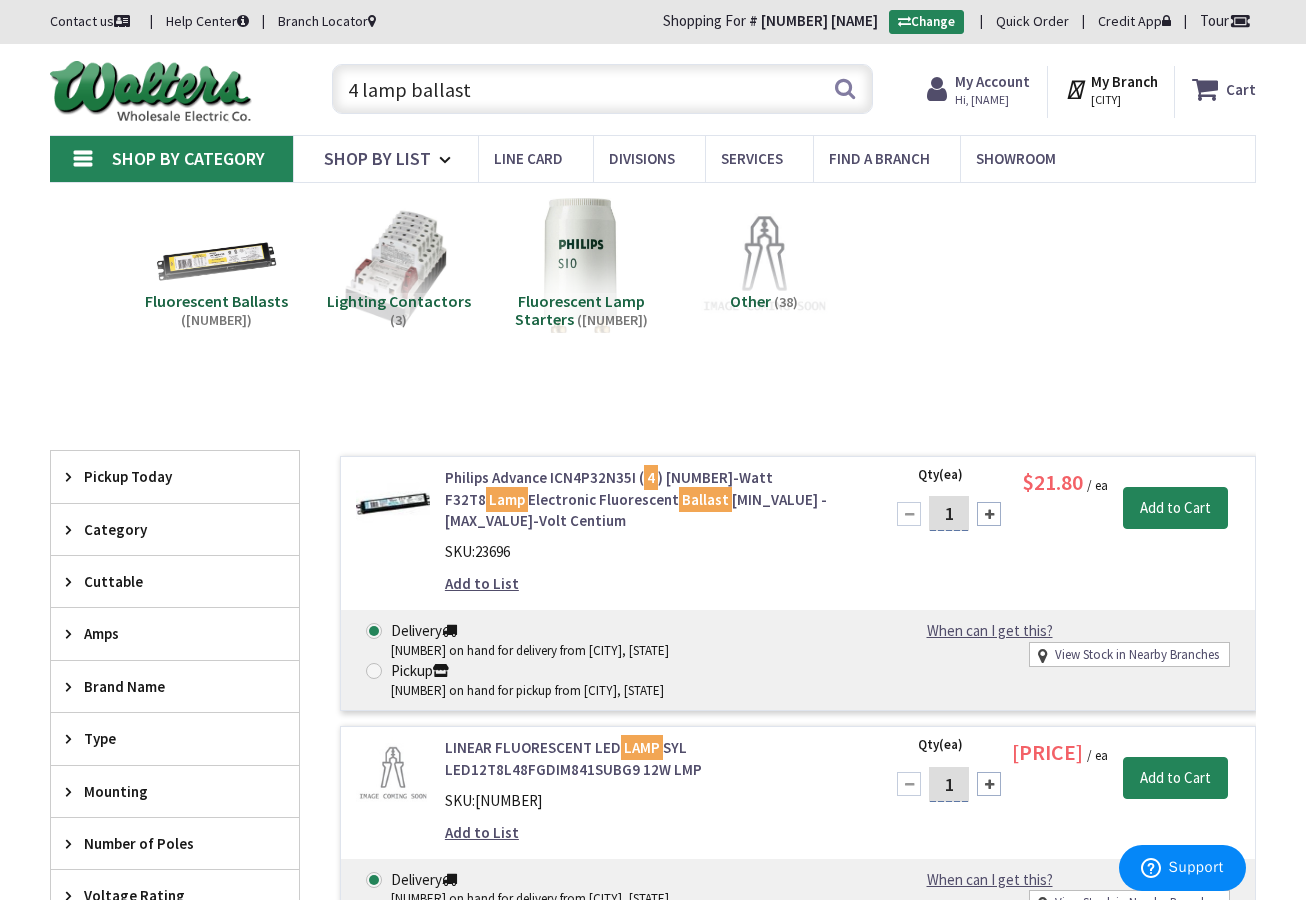 click on "4 lamp ballast" at bounding box center (602, 89) 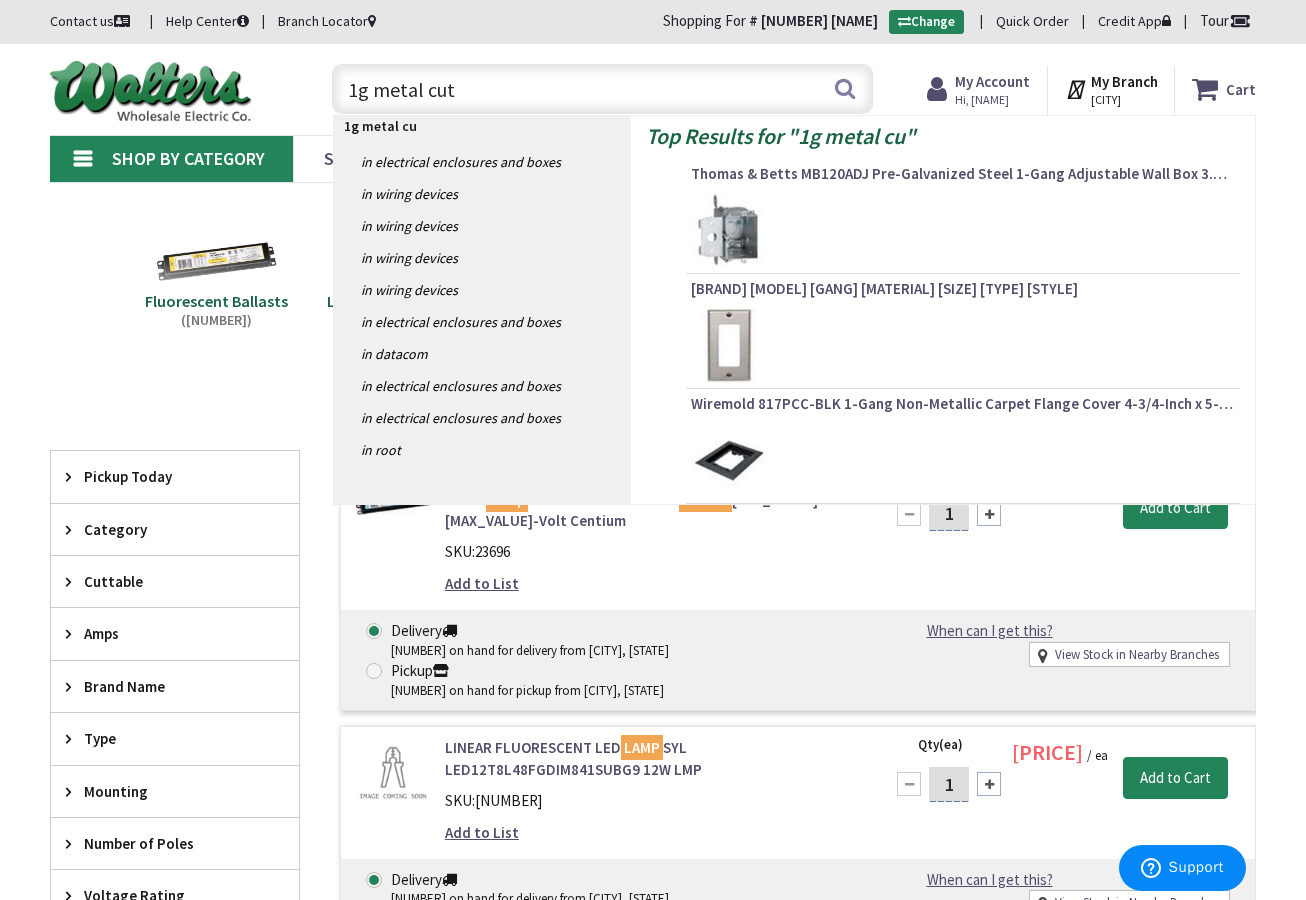 type on "1g metal cut" 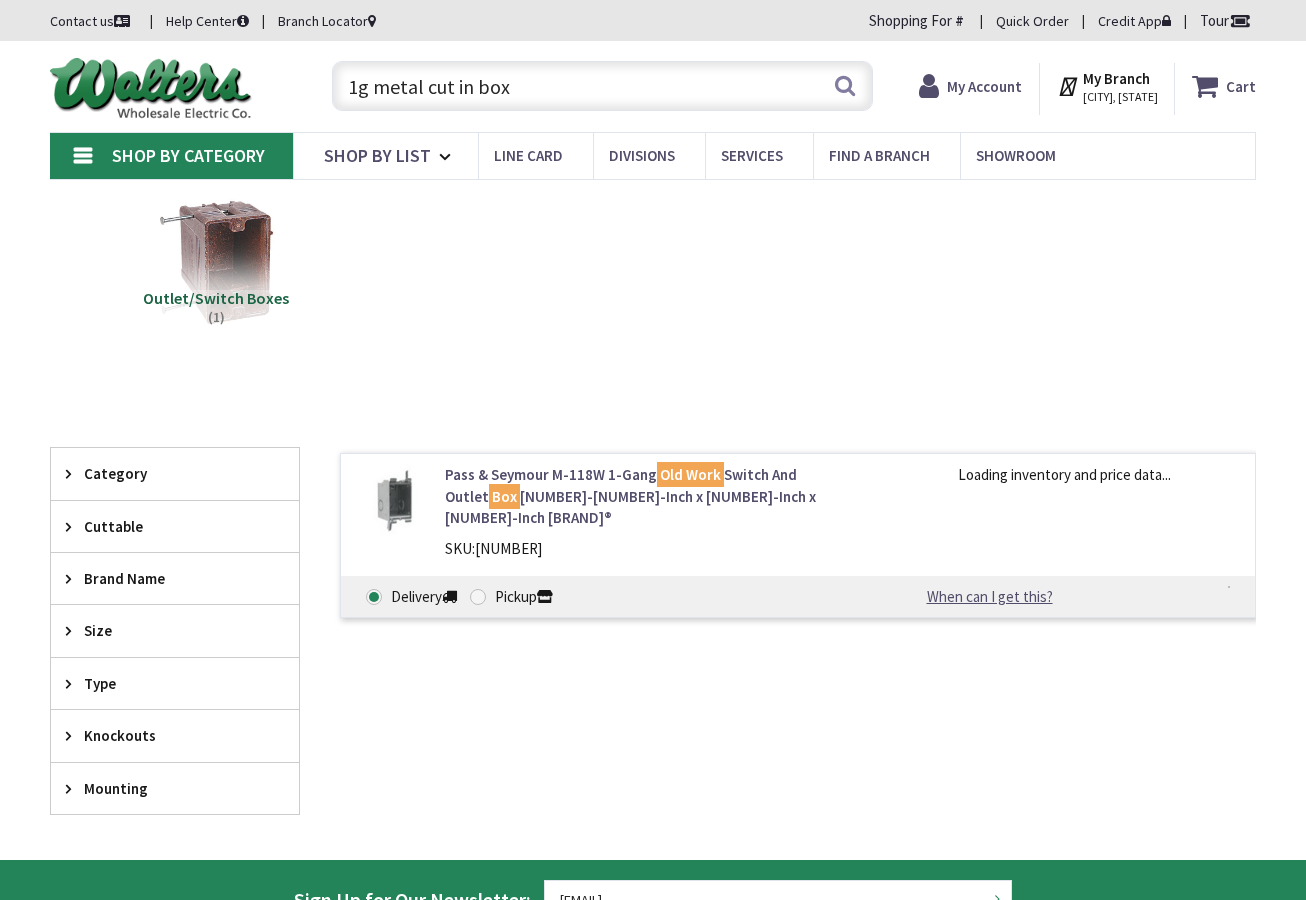 scroll, scrollTop: 0, scrollLeft: 0, axis: both 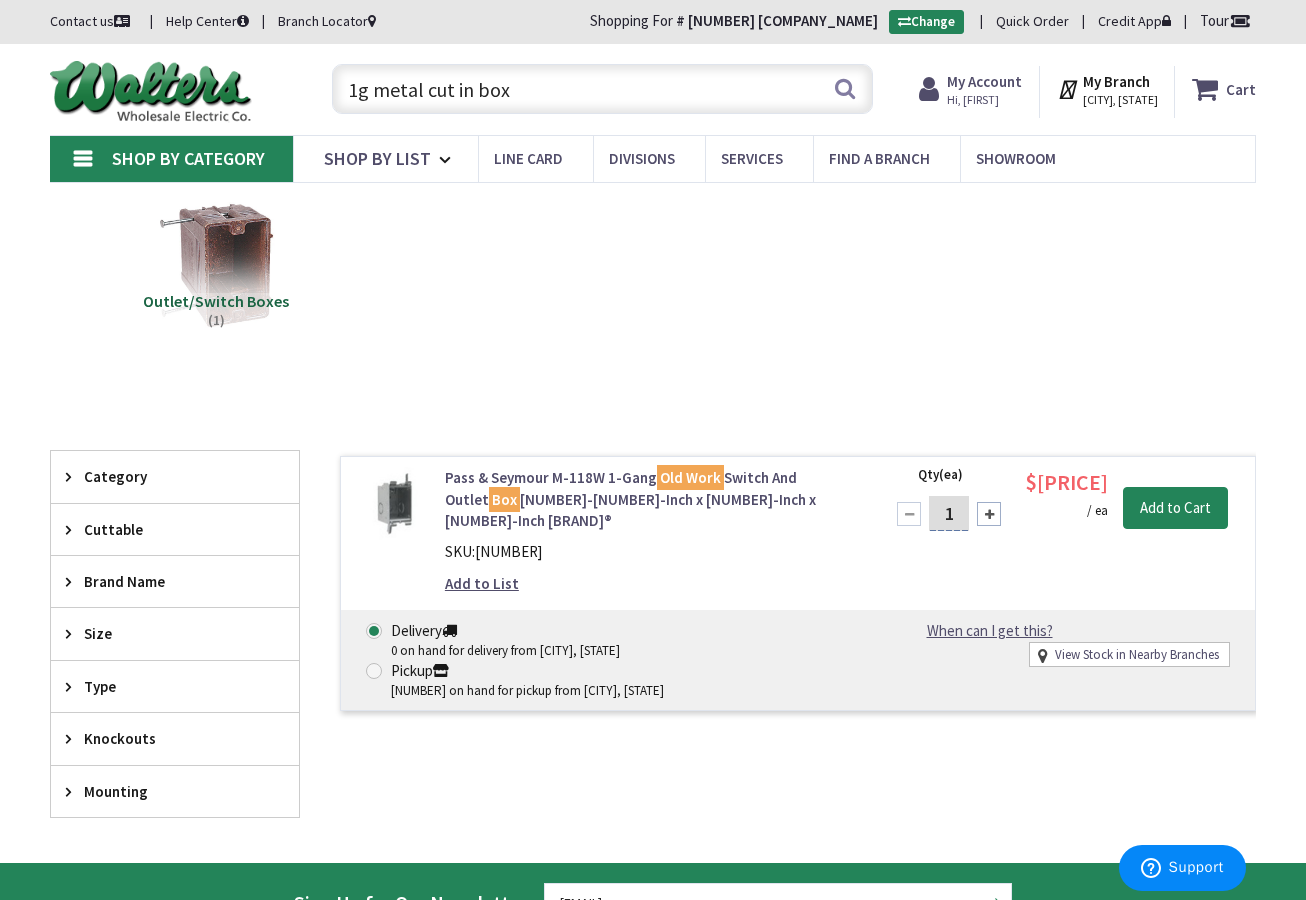 click on "1g metal cut in box" at bounding box center [602, 89] 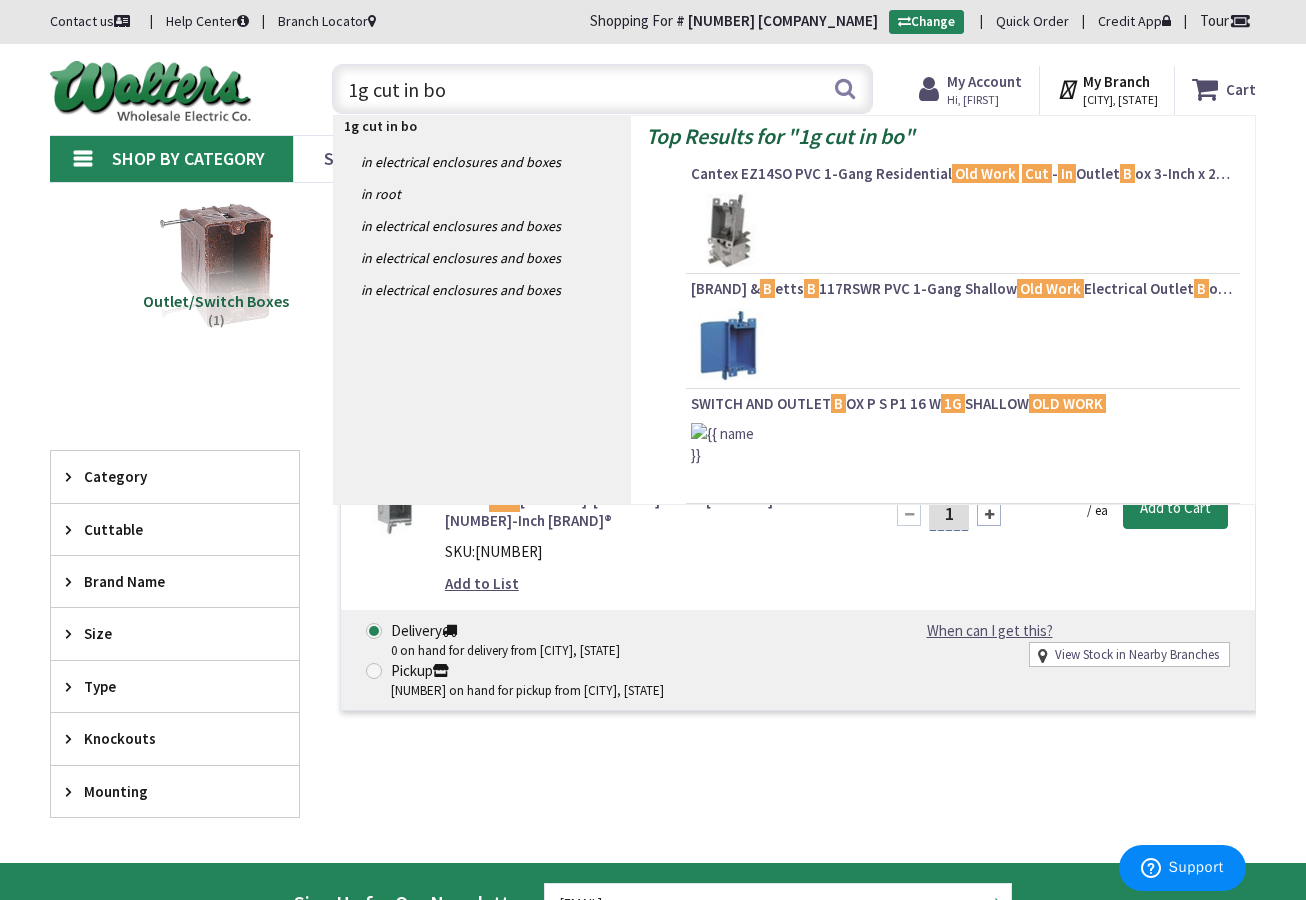 type on "1g cut in box" 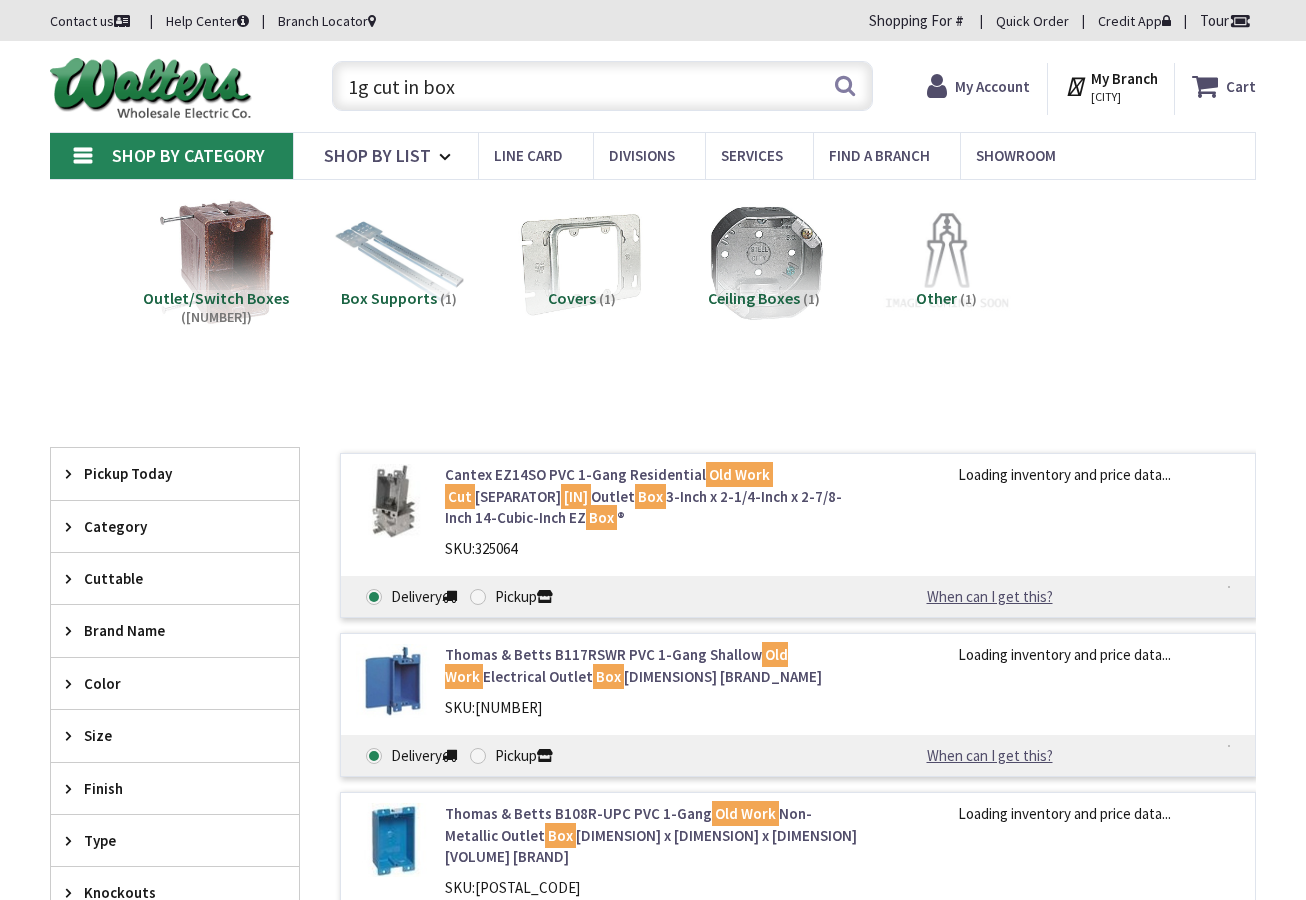 scroll, scrollTop: 0, scrollLeft: 0, axis: both 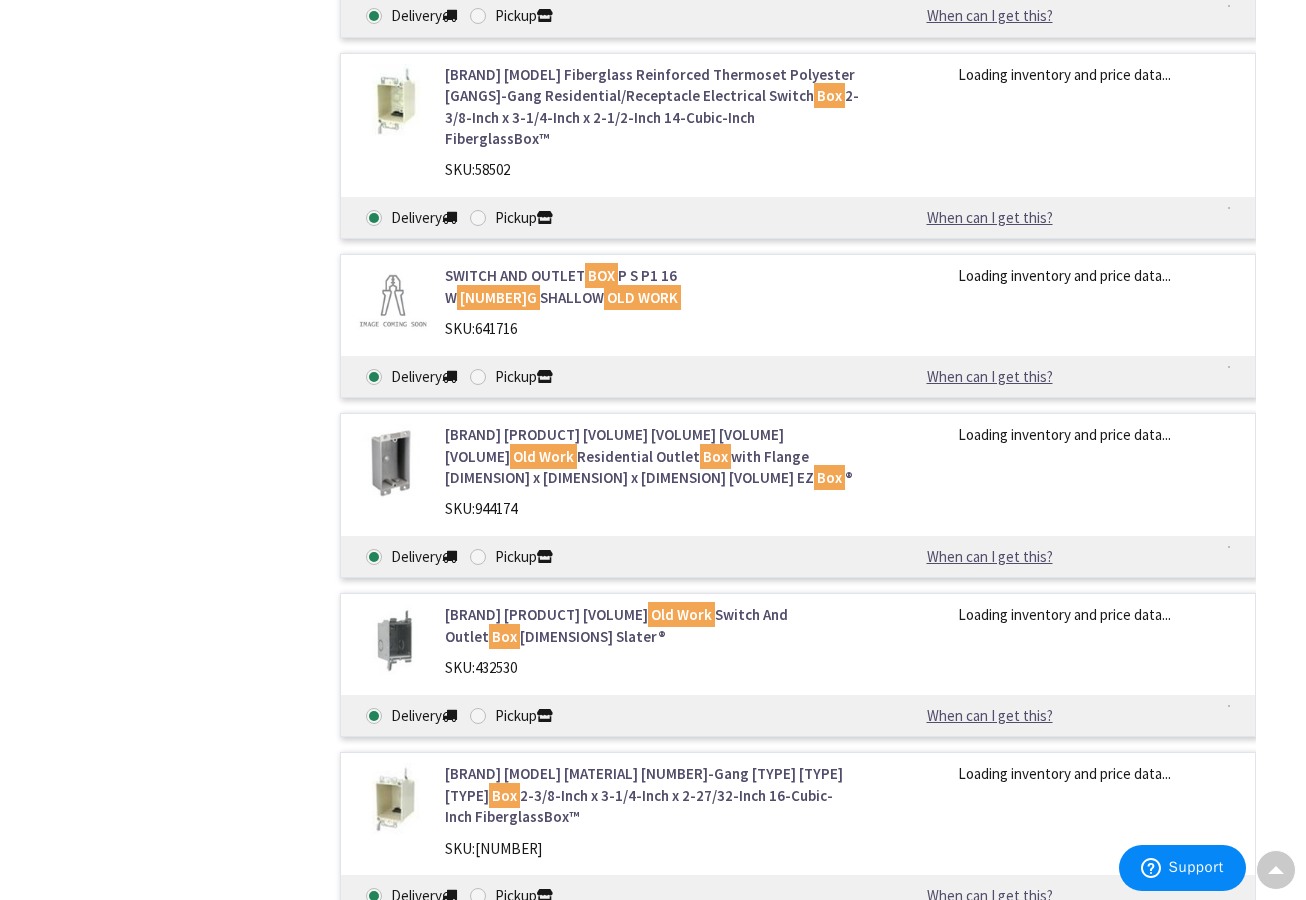 click on "Pass & Seymour M-118W 1-Gang  Old Work  Switch And Outlet  Box  3-1/4-Inch x 2-1/4-Inch x 3-Inch Slater®" at bounding box center (652, 625) 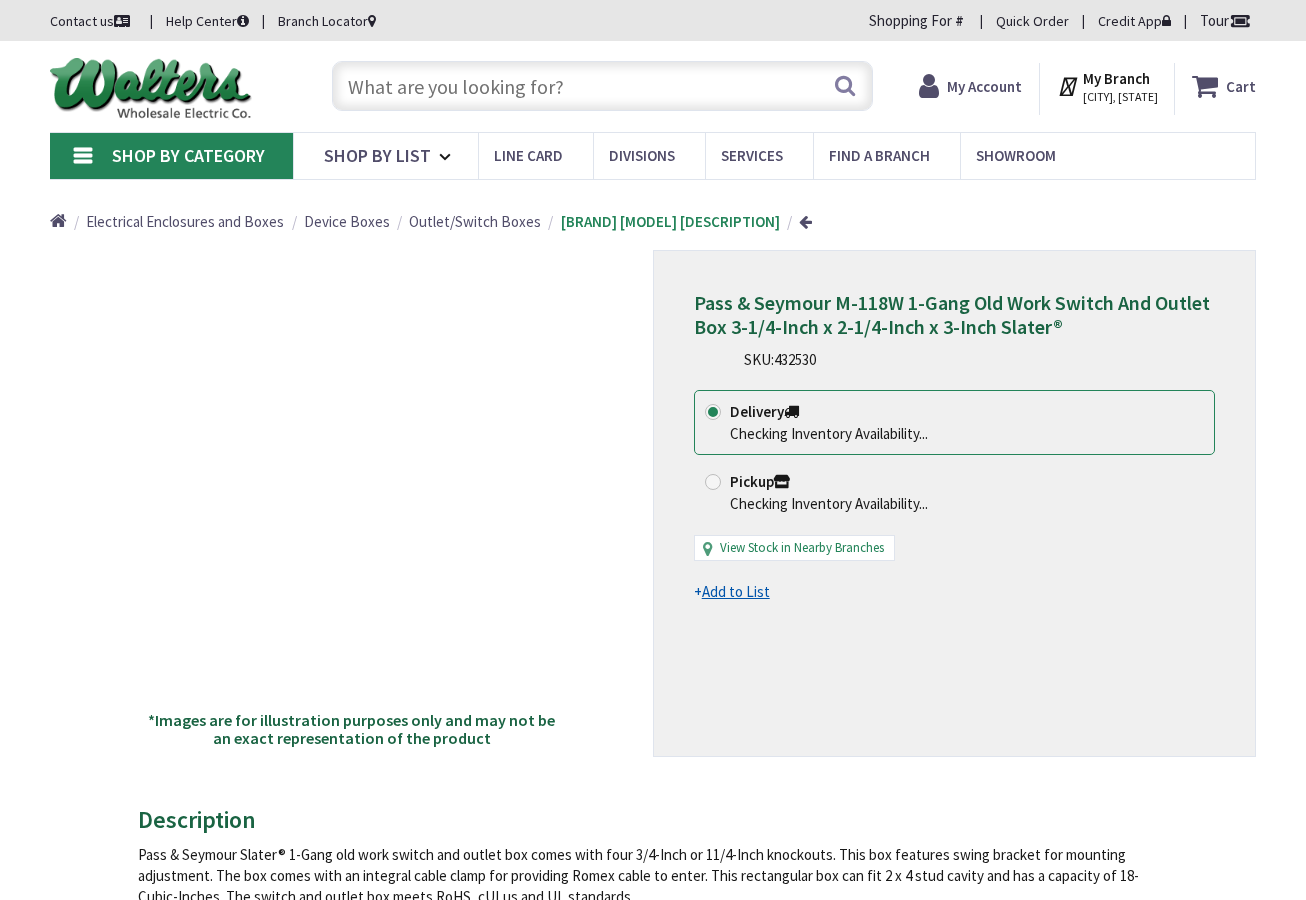 scroll, scrollTop: 0, scrollLeft: 0, axis: both 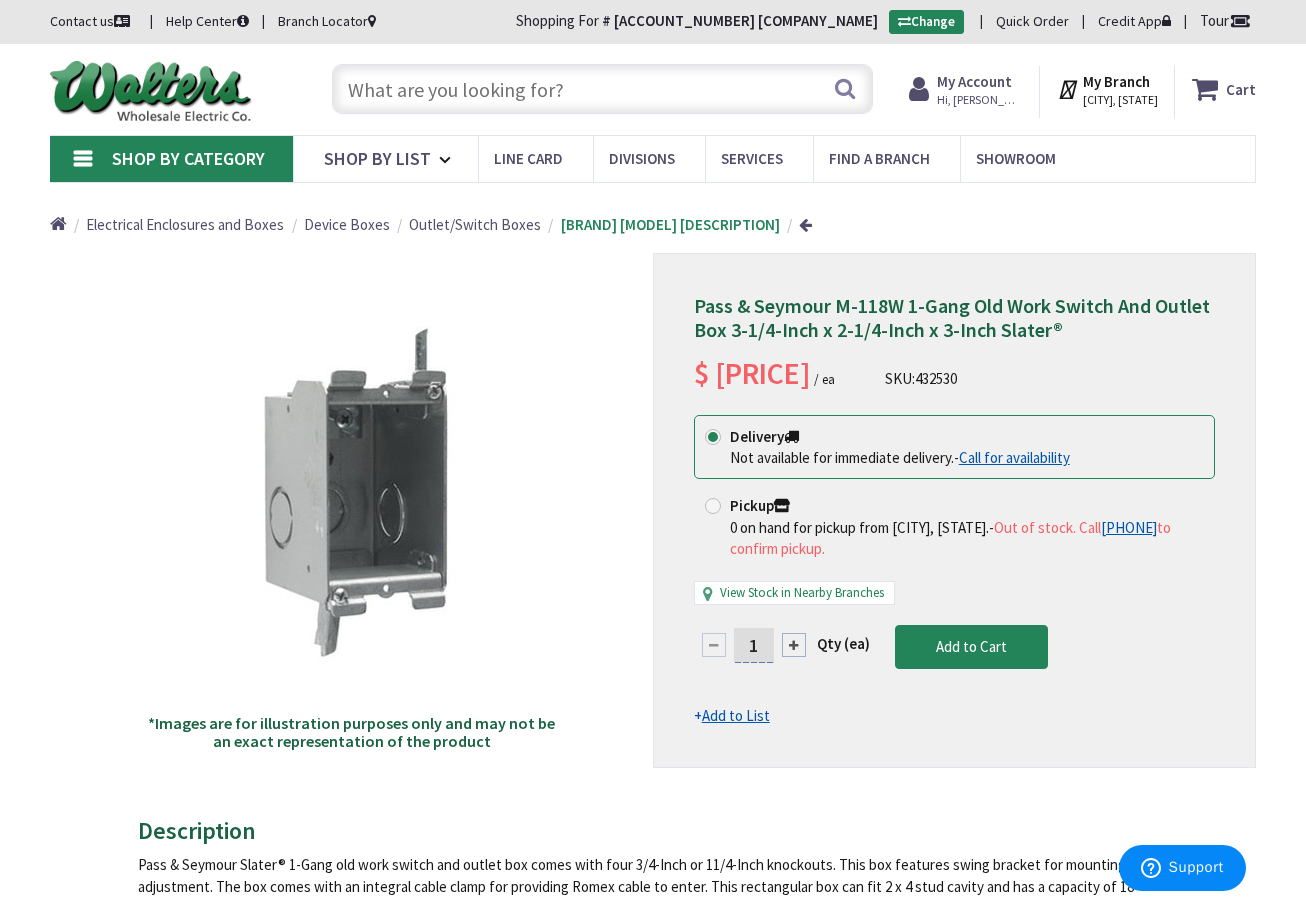 click at bounding box center (602, 89) 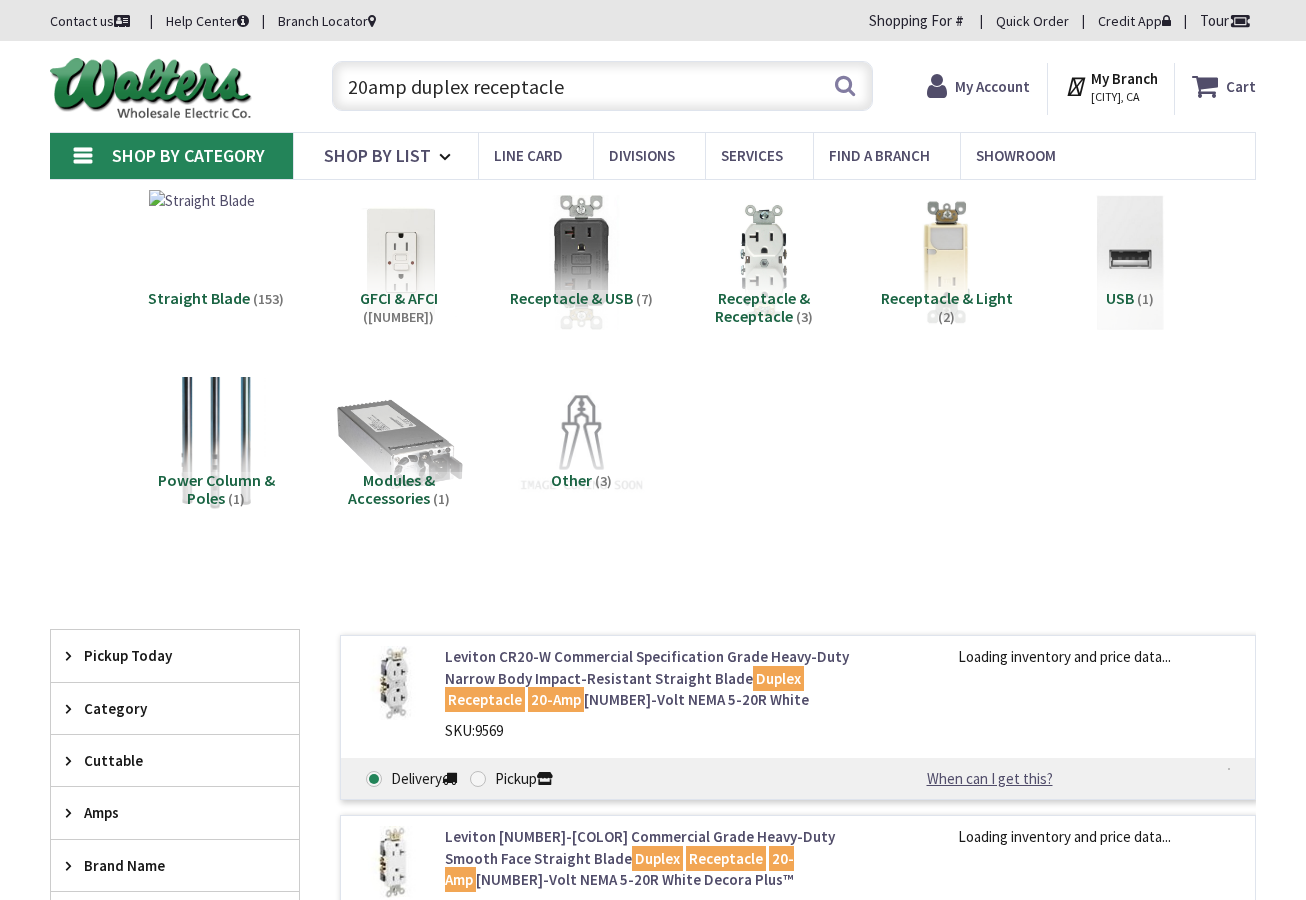 scroll, scrollTop: 0, scrollLeft: 0, axis: both 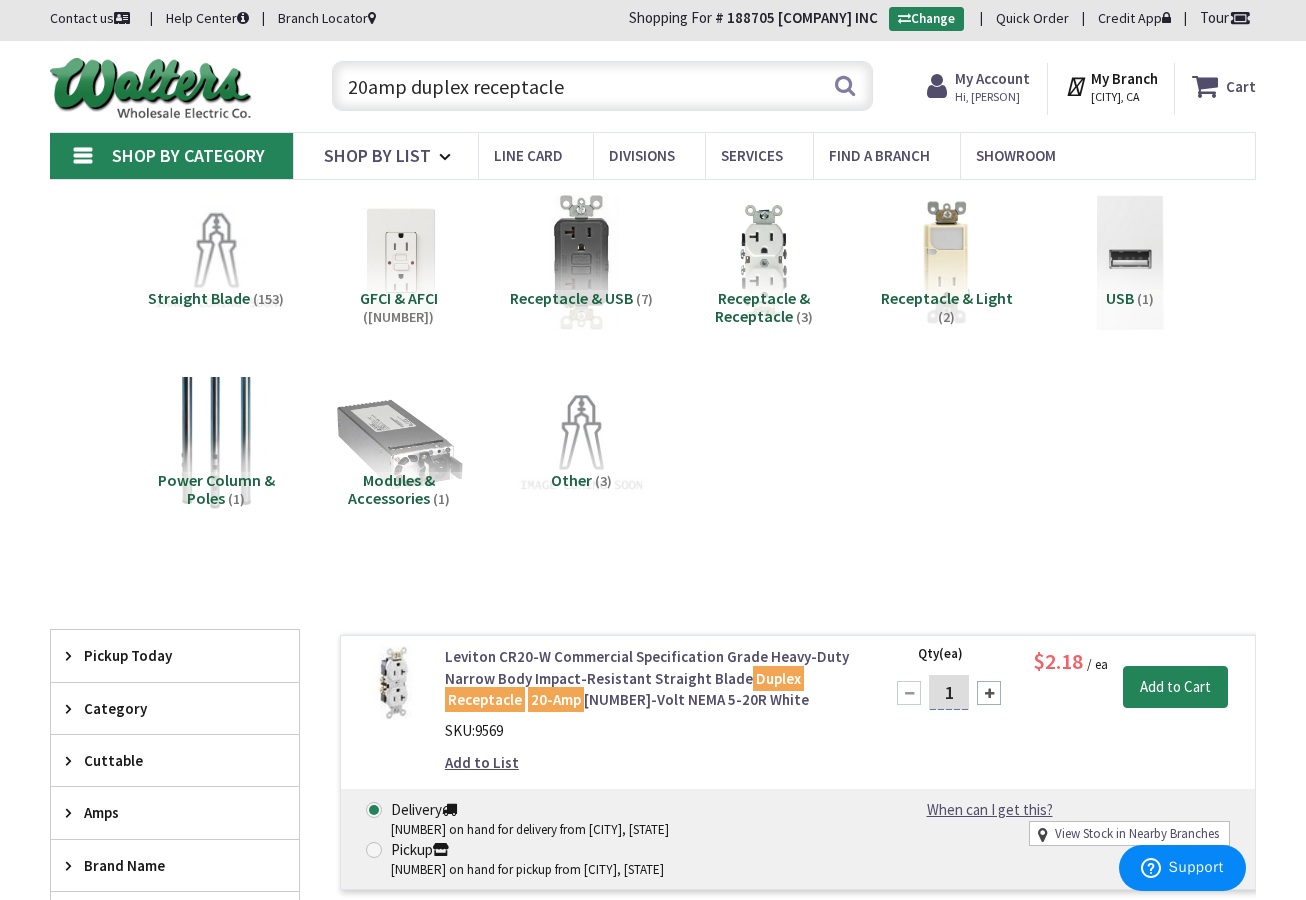 click on "20amp duplex receptacle" at bounding box center [602, 86] 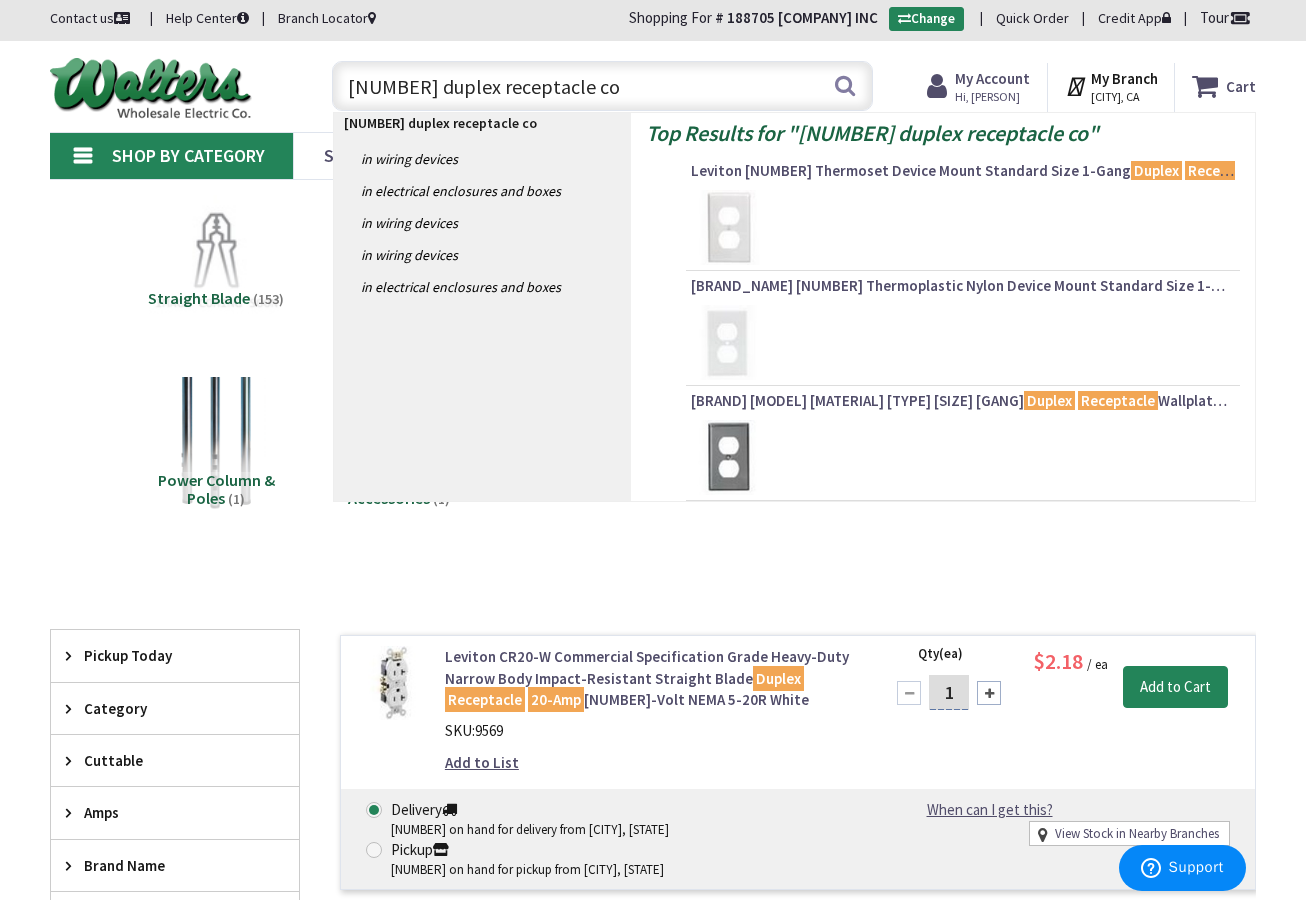 type on "1g duplex receptacle cov" 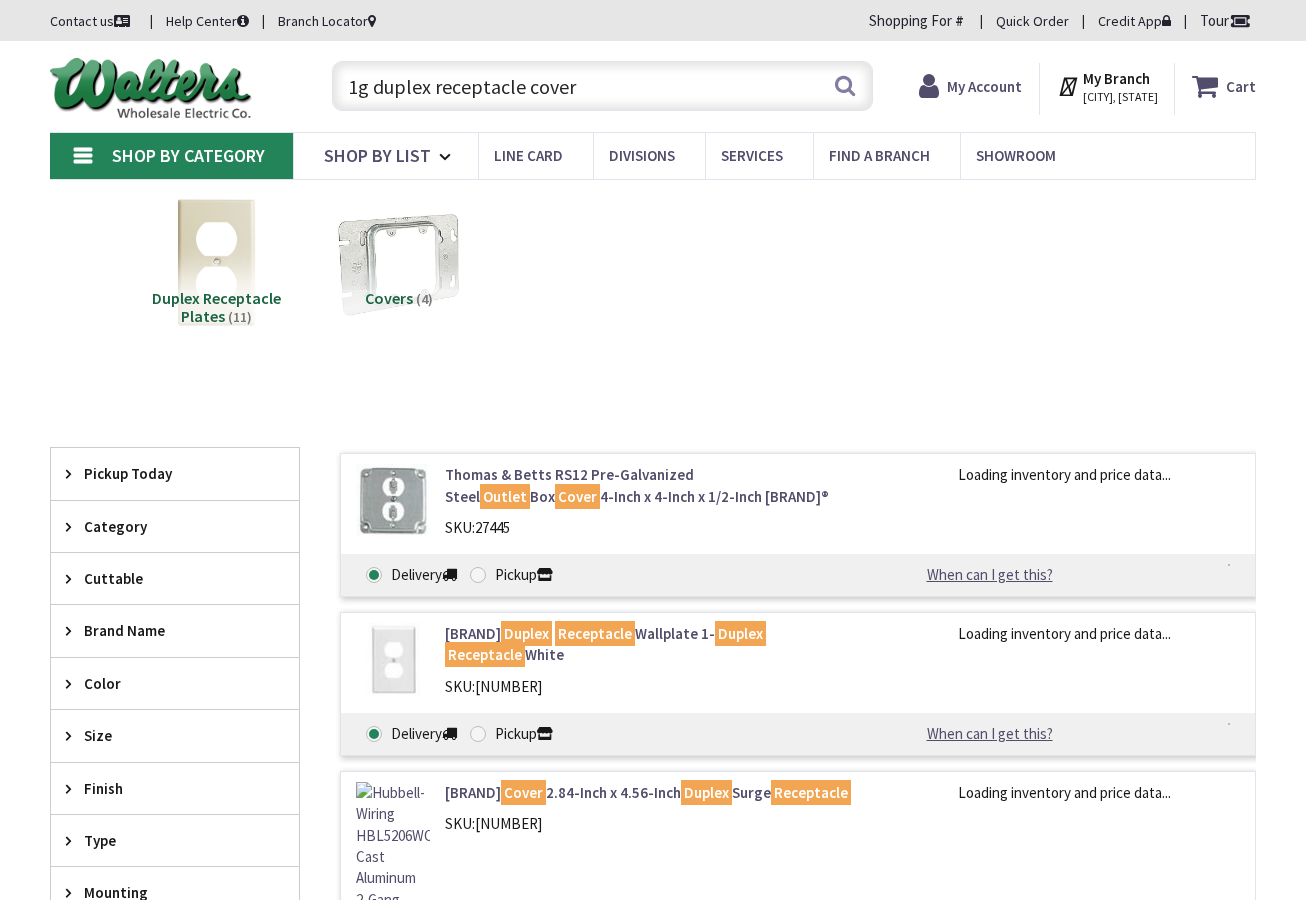 scroll, scrollTop: 0, scrollLeft: 0, axis: both 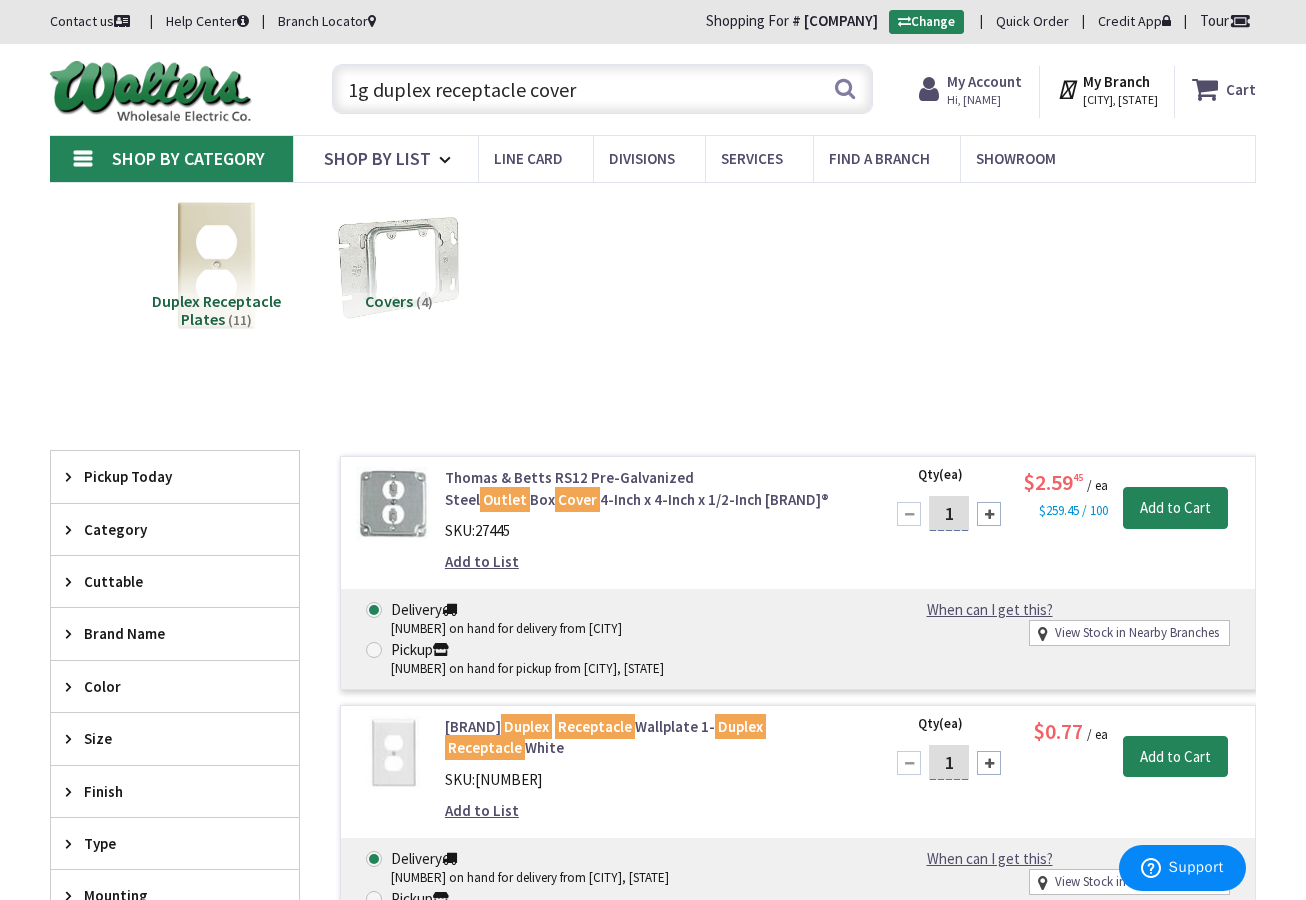 click on "1g duplex receptacle cover" at bounding box center (602, 89) 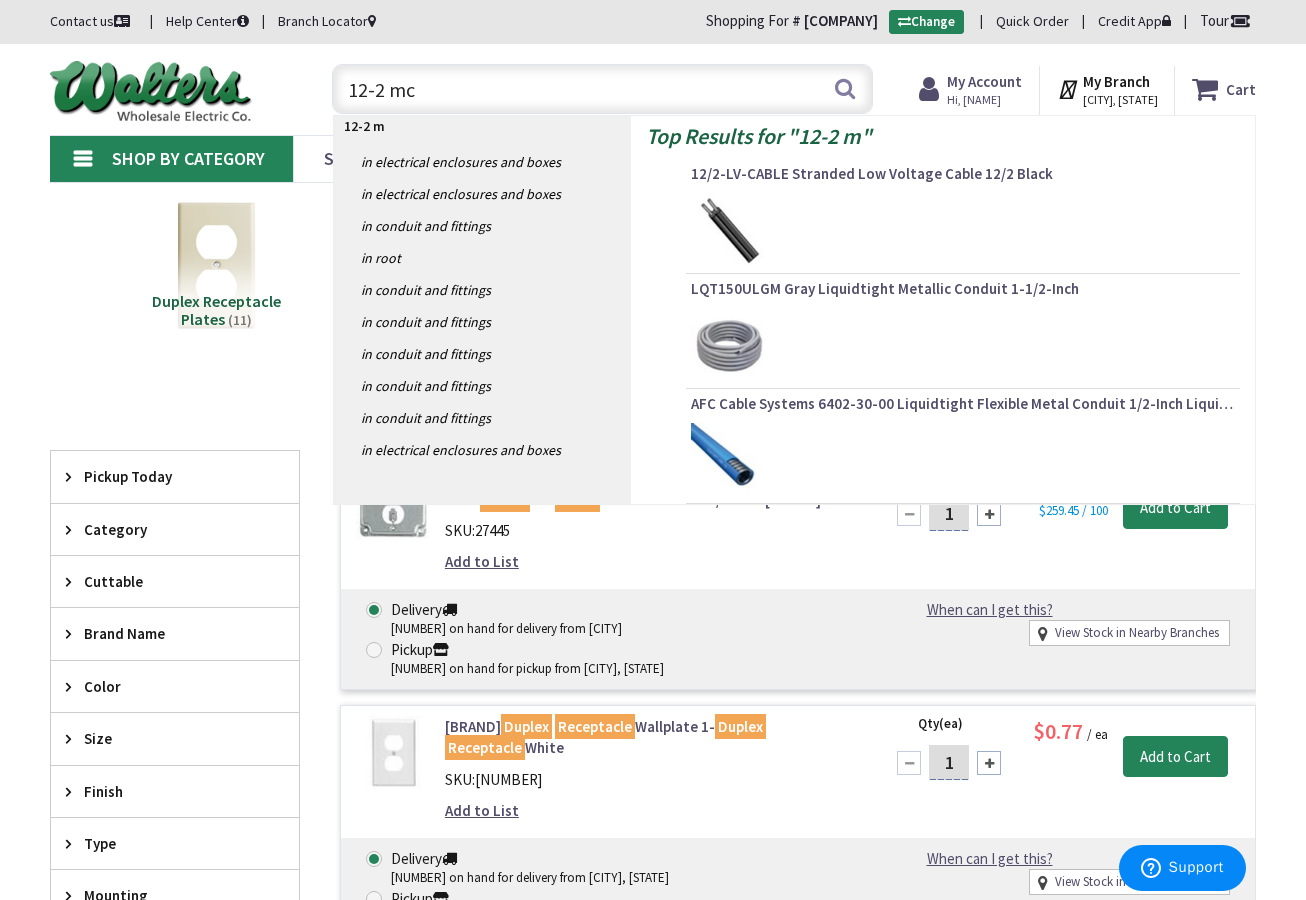 type on "12-2 mc" 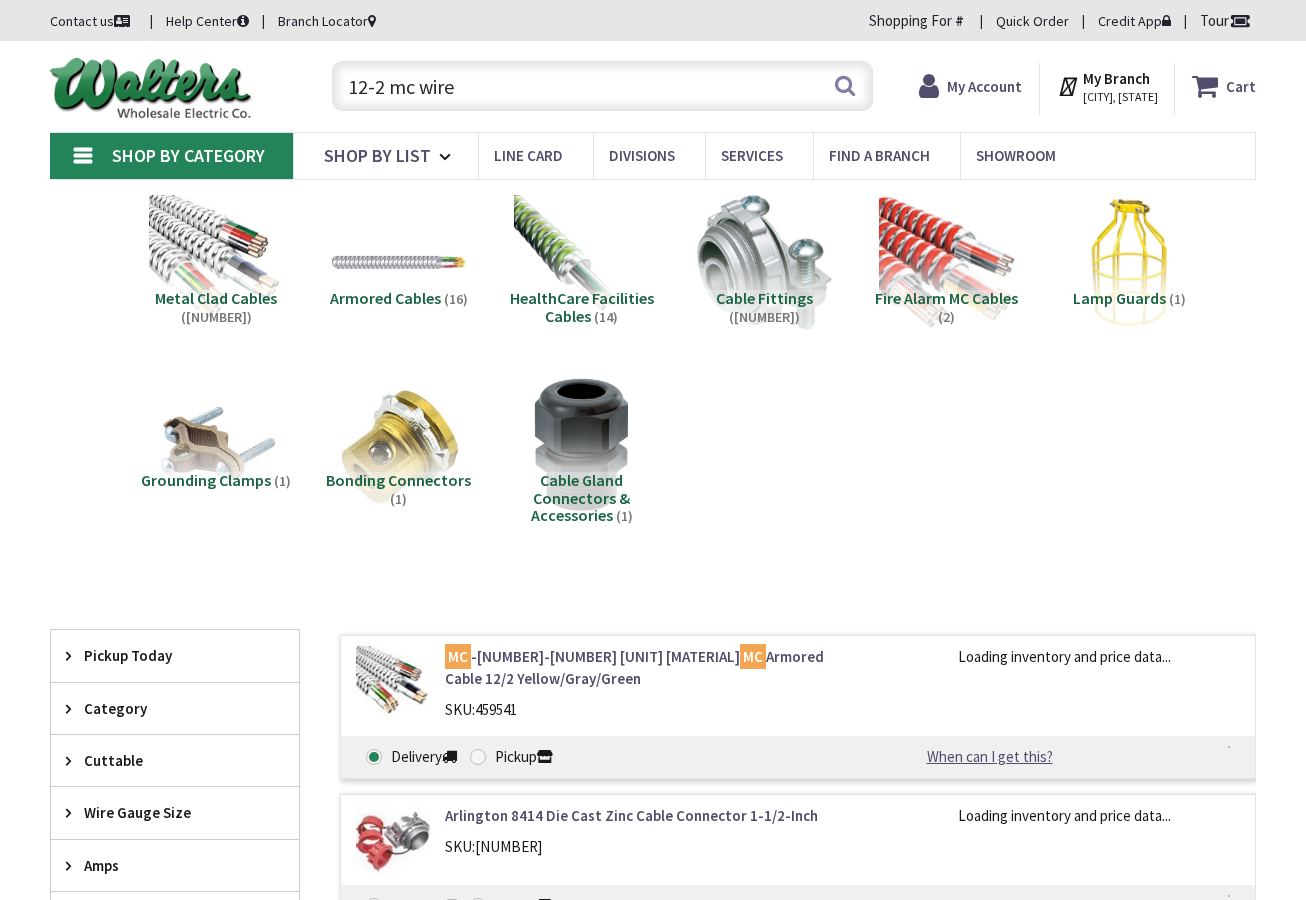 scroll, scrollTop: 0, scrollLeft: 0, axis: both 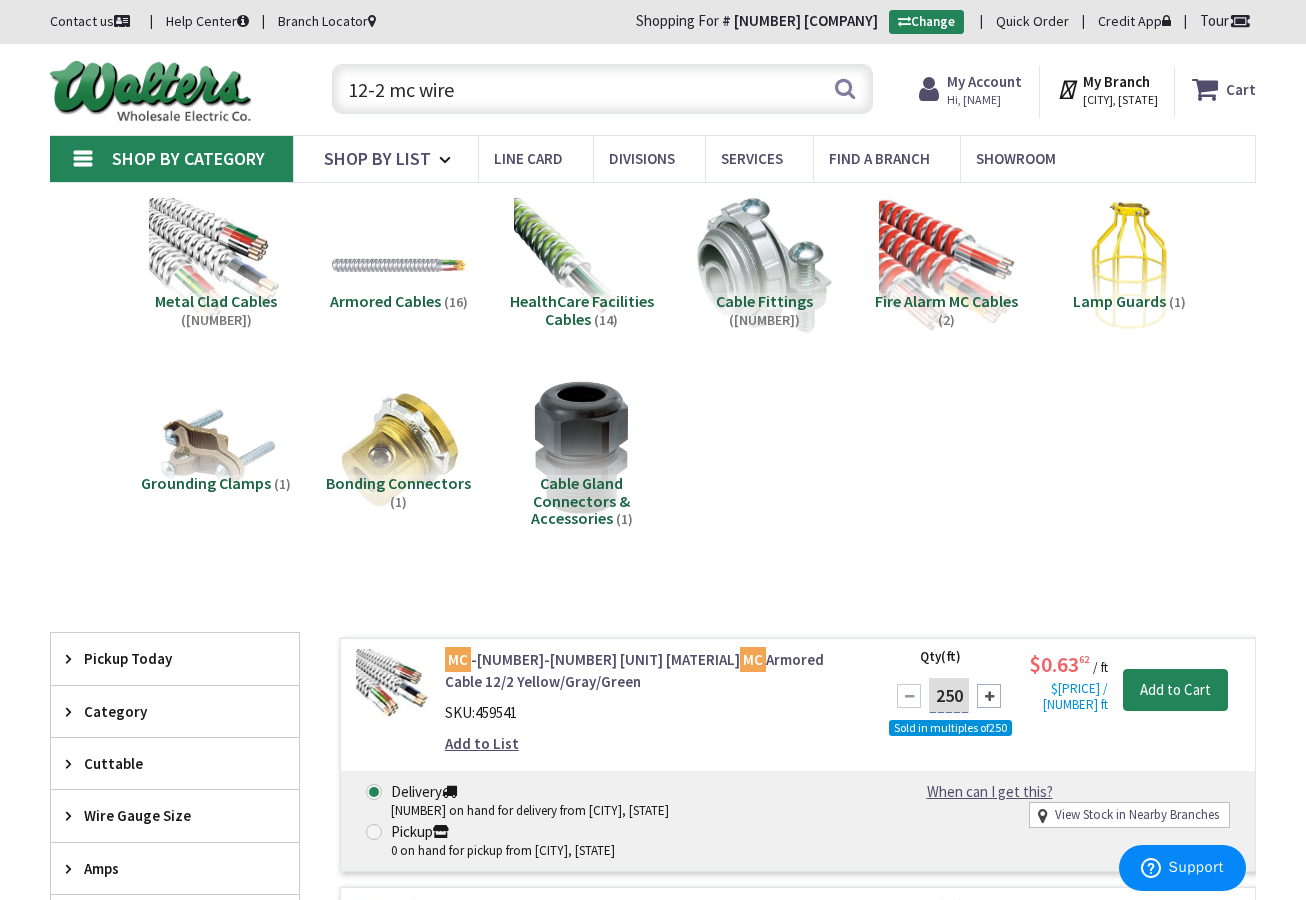 click on "12-2 mc wire" at bounding box center [602, 89] 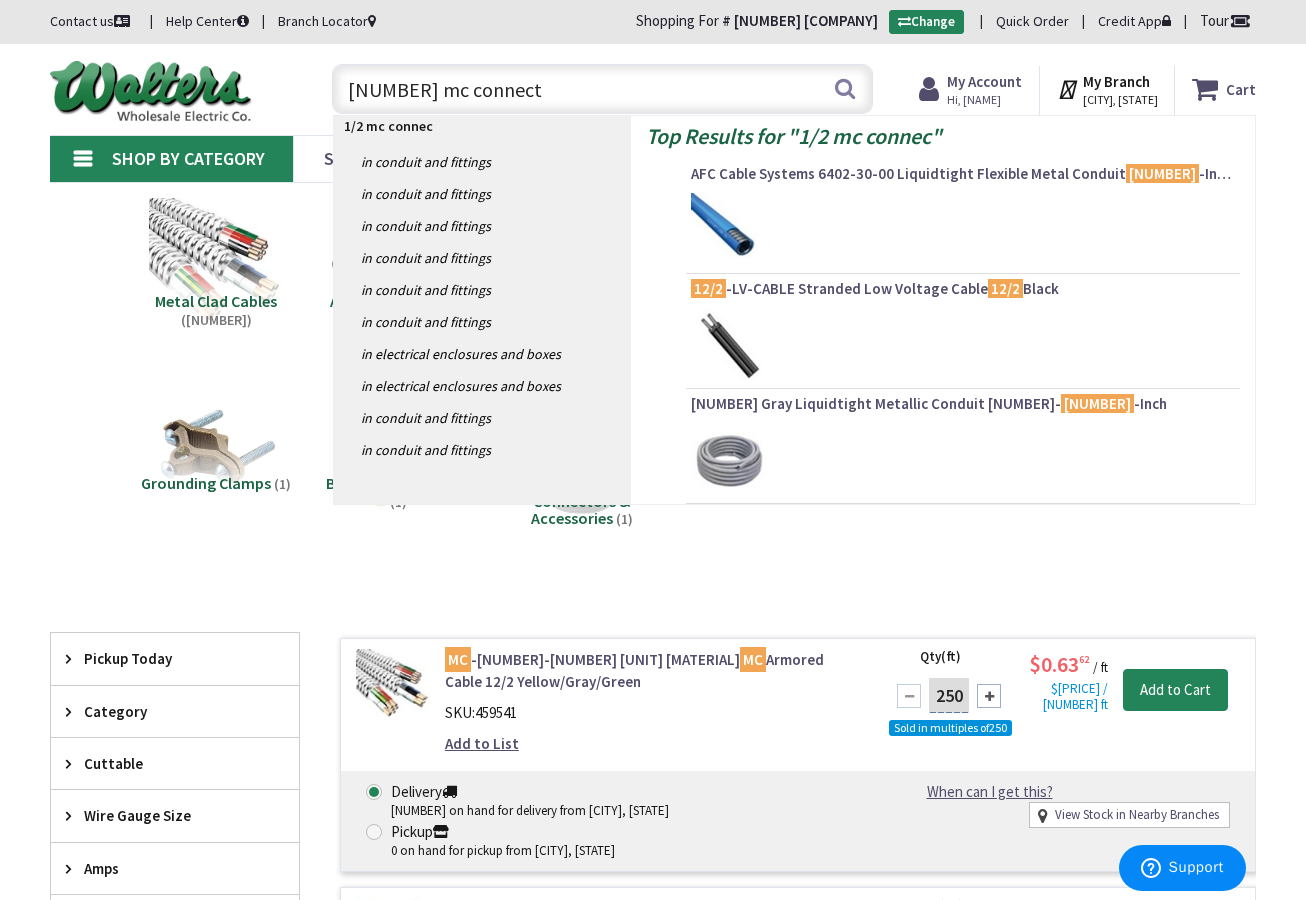 type on "1/2 mc connecto" 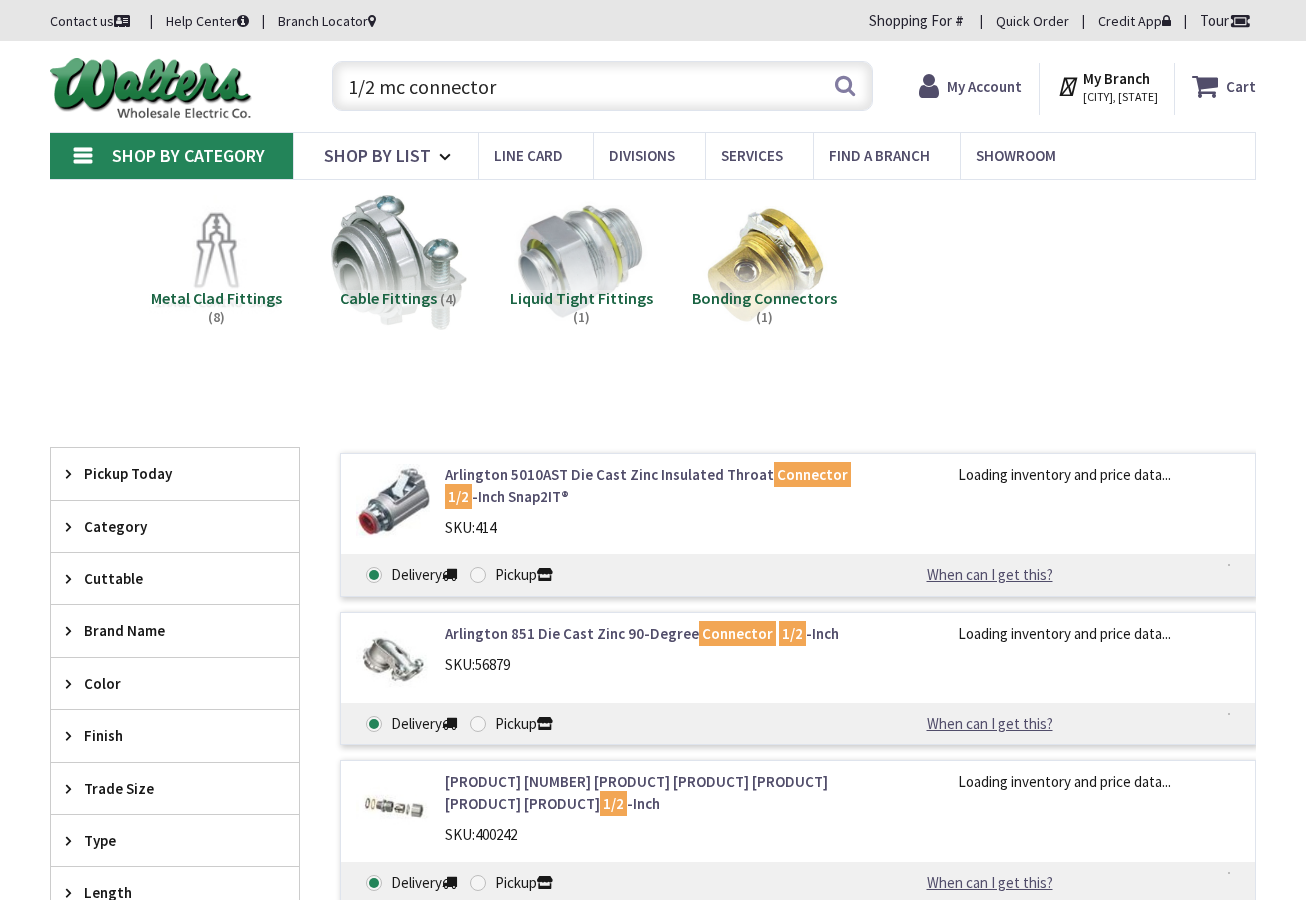scroll, scrollTop: 0, scrollLeft: 0, axis: both 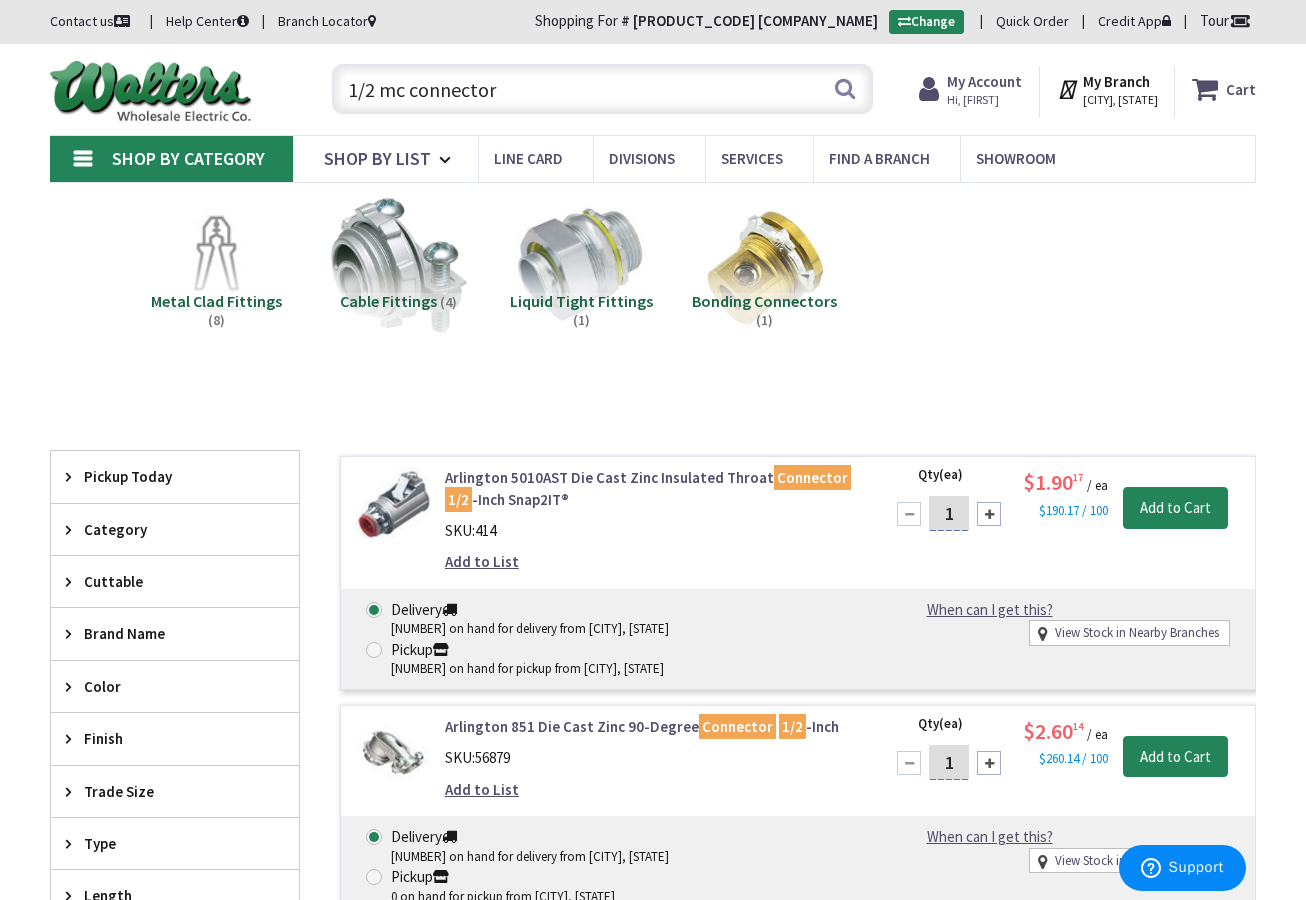 click on "1/2 mc connector" at bounding box center [602, 89] 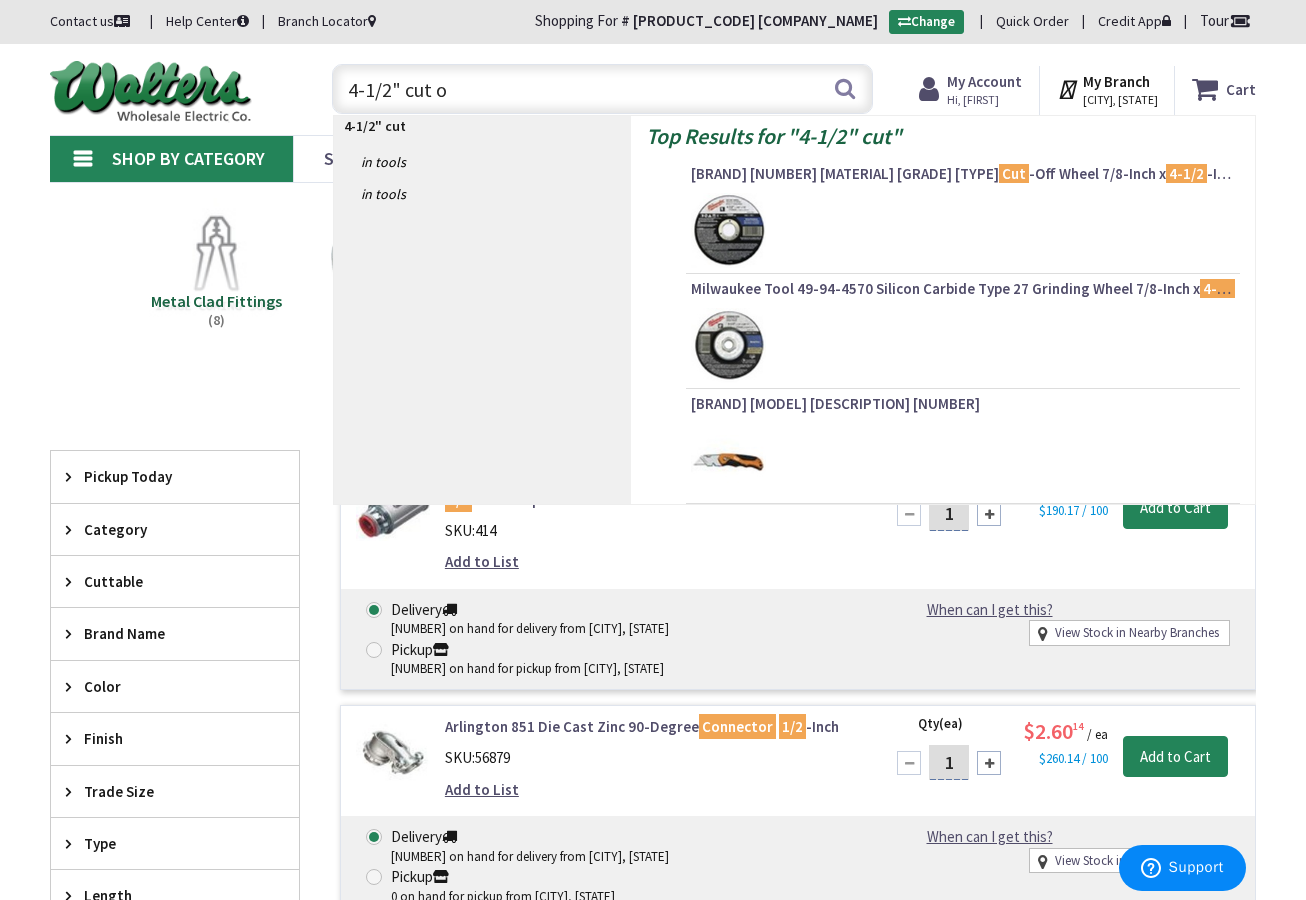 type on "4-1/2" cut ou" 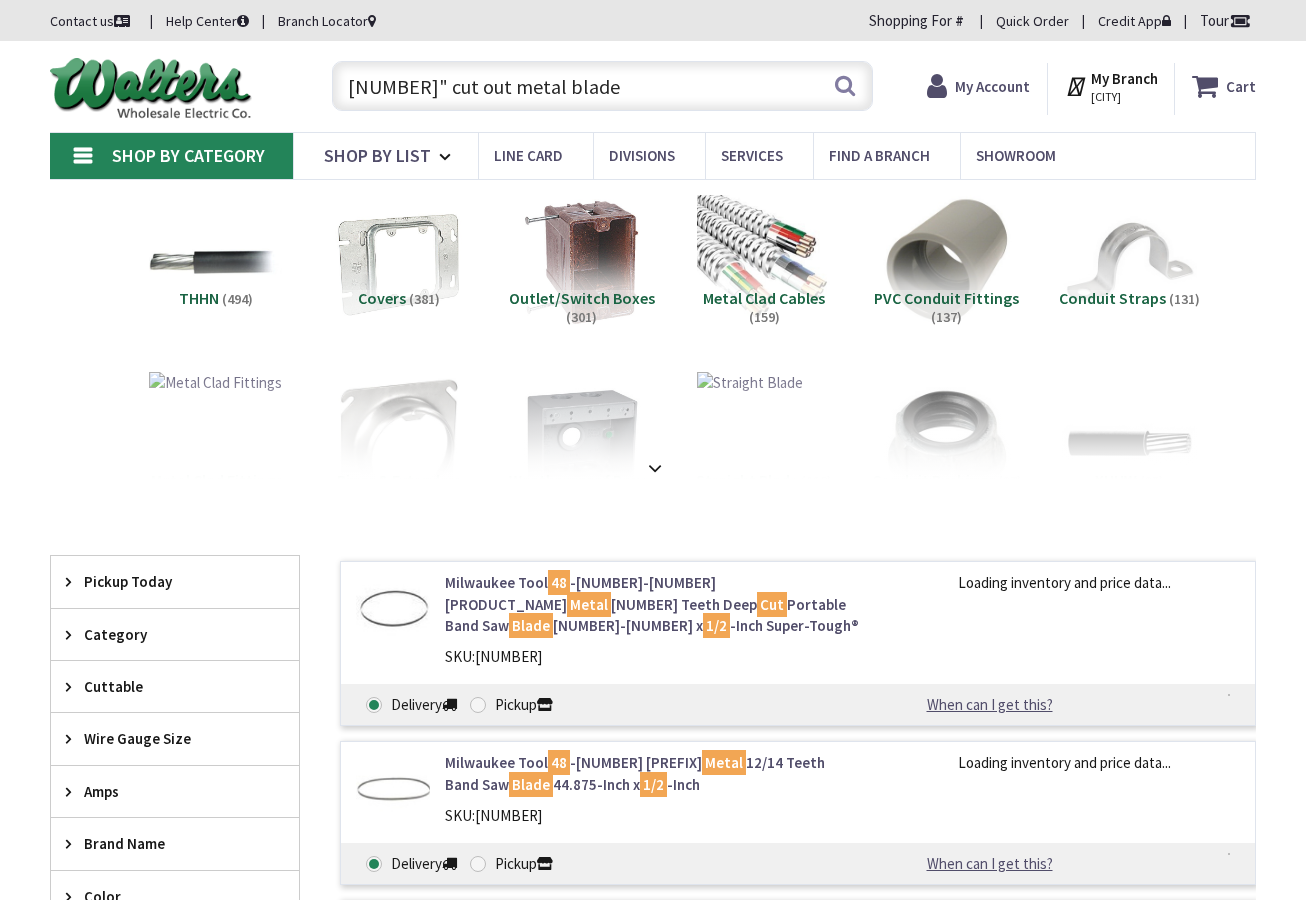 scroll, scrollTop: 0, scrollLeft: 0, axis: both 